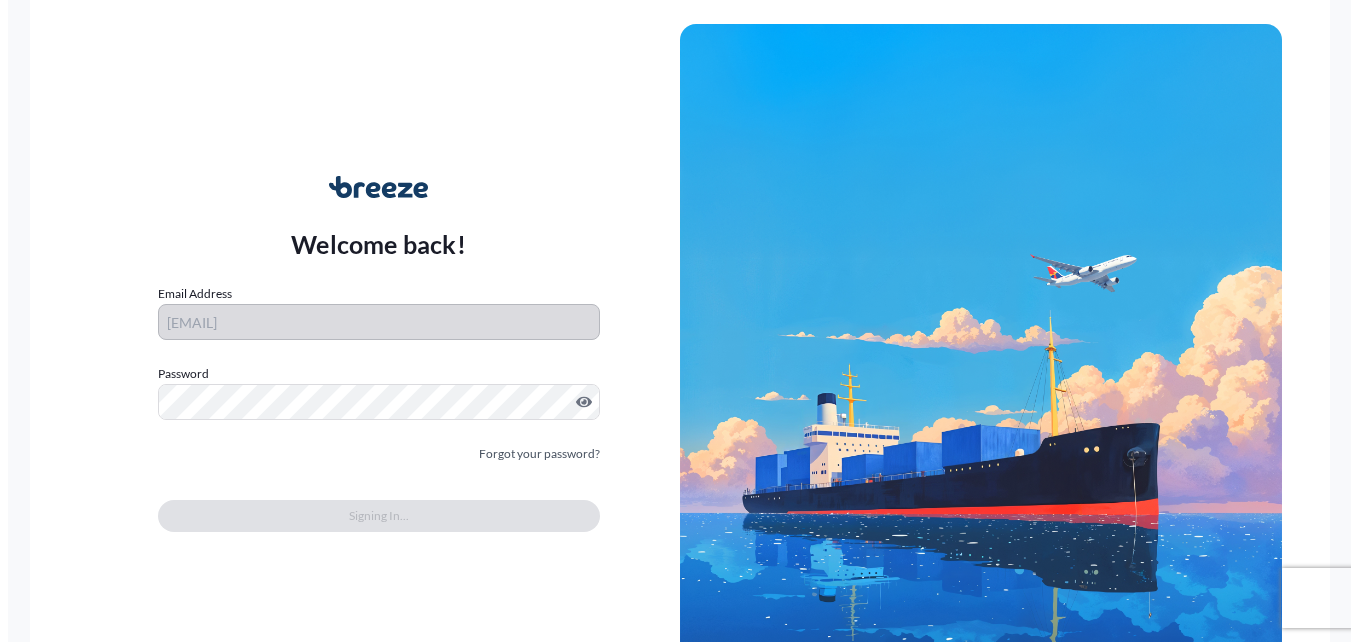 scroll, scrollTop: 0, scrollLeft: 0, axis: both 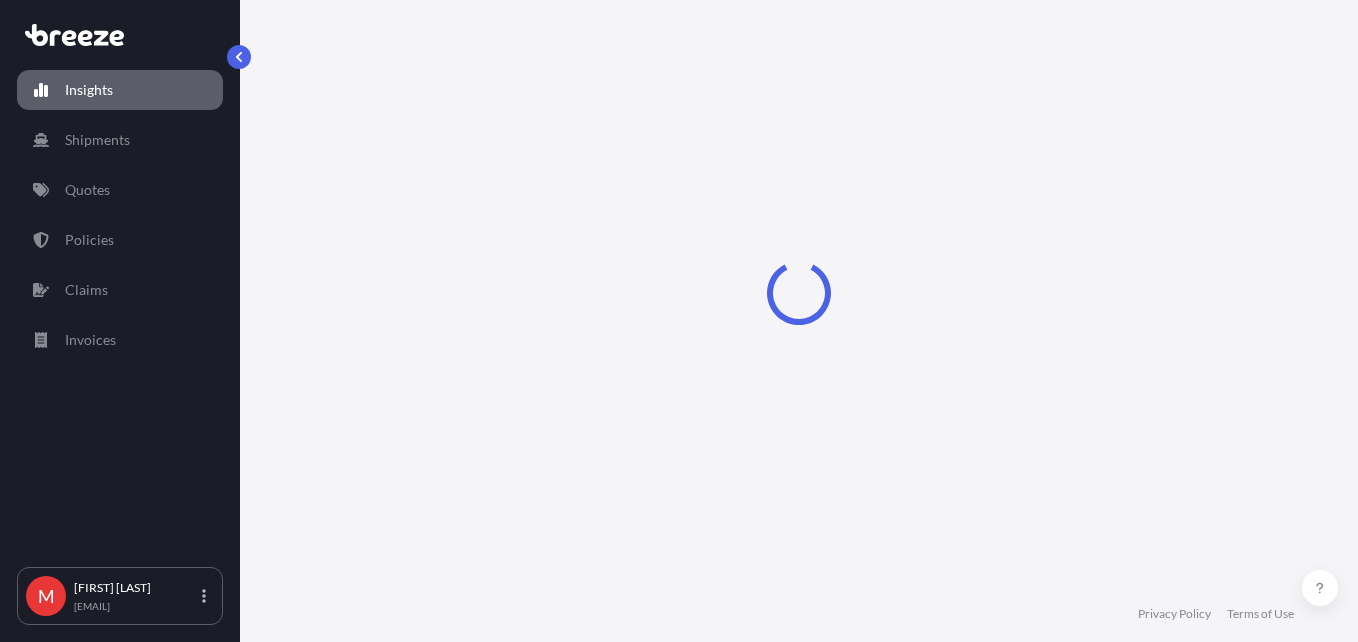 select on "2025" 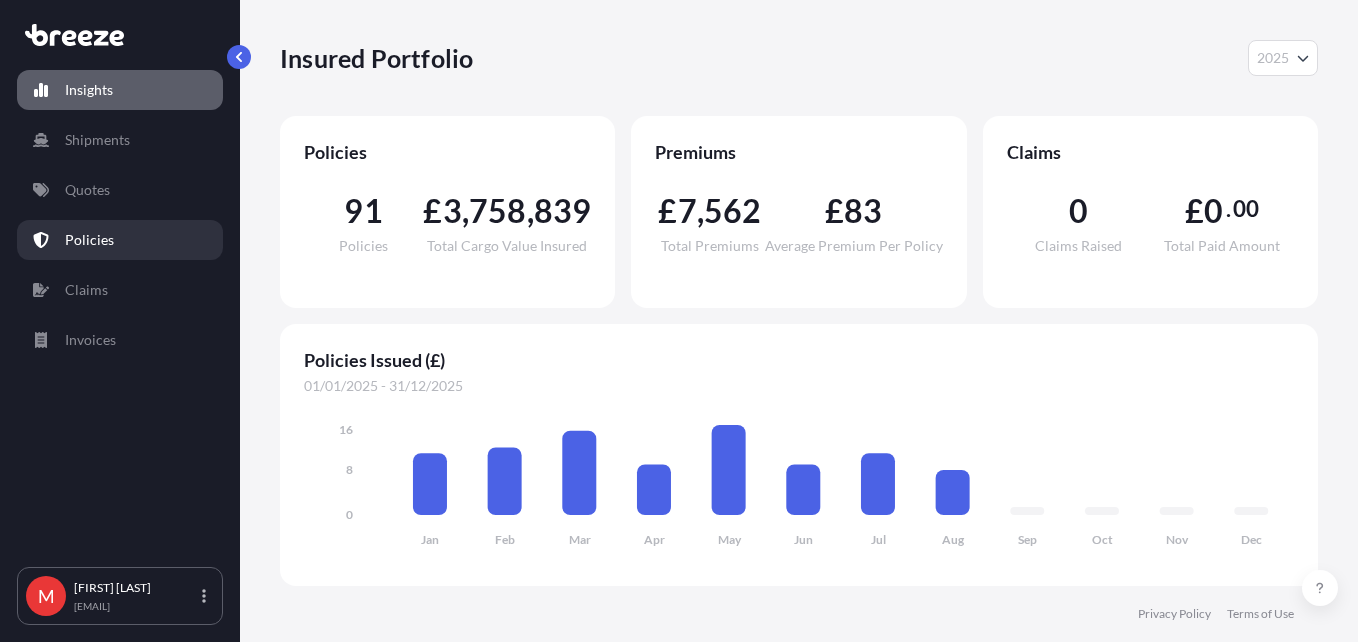 click on "Policies" at bounding box center [120, 240] 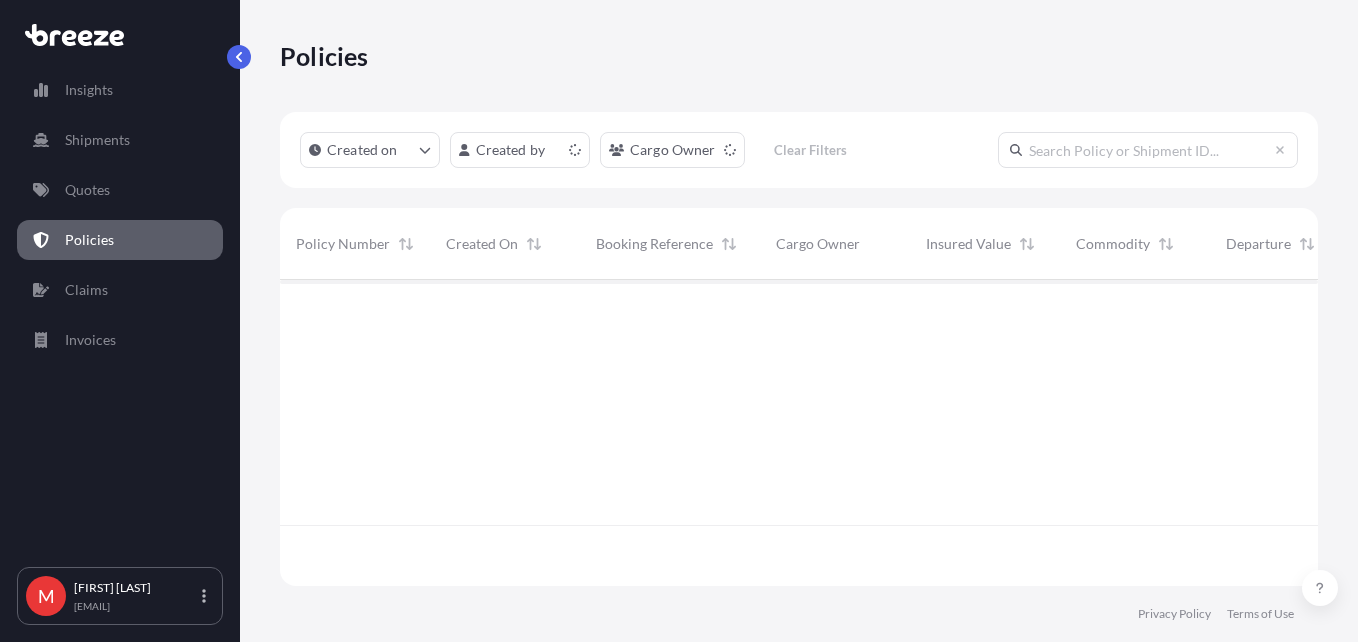 scroll, scrollTop: 16, scrollLeft: 16, axis: both 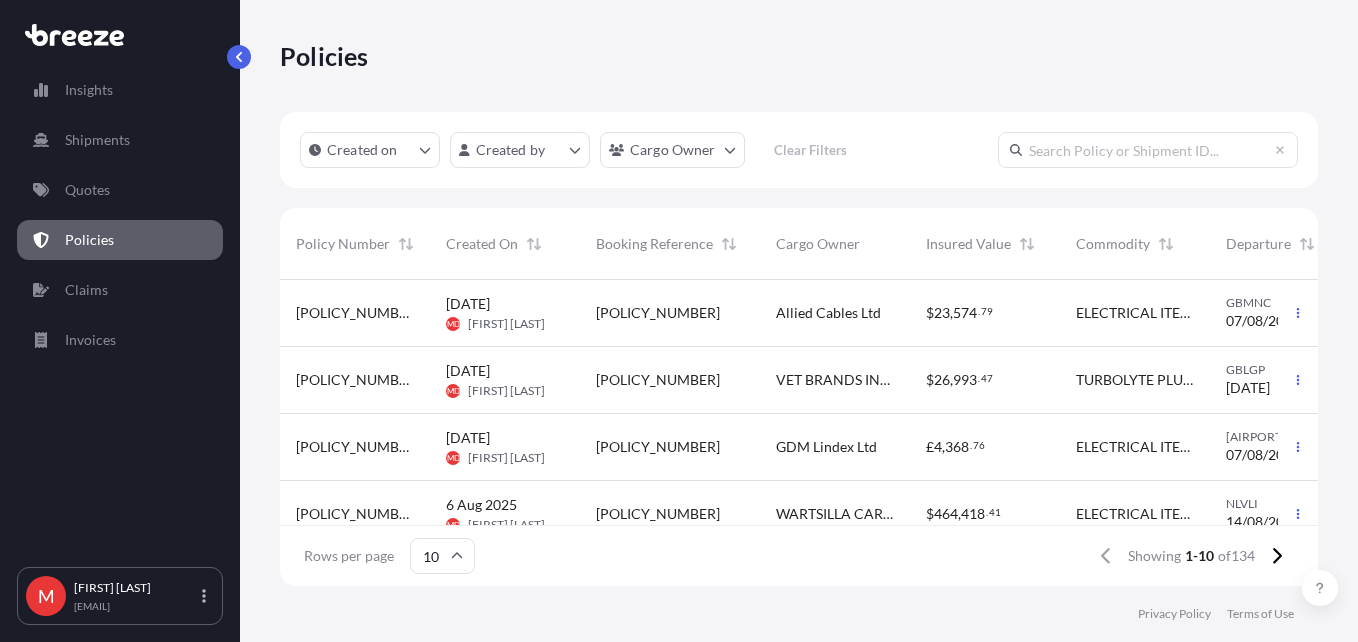 click on "Insights Shipments Quotes Policies Claims Invoices M [FIRST]   [LAST] [EMAIL] Policies Created on Created by Cargo Owner Clear Filters Policy Number Created On Booking Reference Cargo Owner Insured Value Commodity Departure Arrival Total [POLICY_NUMBER] [DATE] [INITIALS] [FIRST] [LAST] [COMPANY_NAME] $ [PRICE] ELECTRICAL ITEMS AND ACCESSORIES [AIRPORT] [DATE] [AIRPORT] [DATE] $ [PRICE] [POLICY_NUMBER] [DATE] [INITIALS] [FIRST] [LAST] [COMPANY_NAME] $ [PRICE] TURBOLYTE PLUS SPANISH 150 GM [AIRPORT] [DATE] [AIRPORT] [DATE] $ [PRICE] [POLICY_NUMBER] [DATE] [INITIALS] [FIRST] [LAST] [COMPANY_NAME]  £ [PRICE] ELECTRICAL ITEMS AND ACCESSORIES [AIRPORT] [DATE] [AIRPORT] [DATE] £ [PRICE] [POLICY_NUMBER] [DATE] [INITIALS] [FIRST] [LAST] [COMPANY_NAME] $ [PRICE] ELECTRICAL ITEMS AND ACCESSORIES [AIRPORT] [DATE] [AIRPORT] [DATE] $ [PRICE] [POLICY_NUMBER] [DATE] [INITIALS] [FIRST] [LAST] [COMPANY_NAME] $ [PRICE] ELECTRICAL ITEMS AND ACCESSORIES [AIRPORT] $" at bounding box center (679, 321) 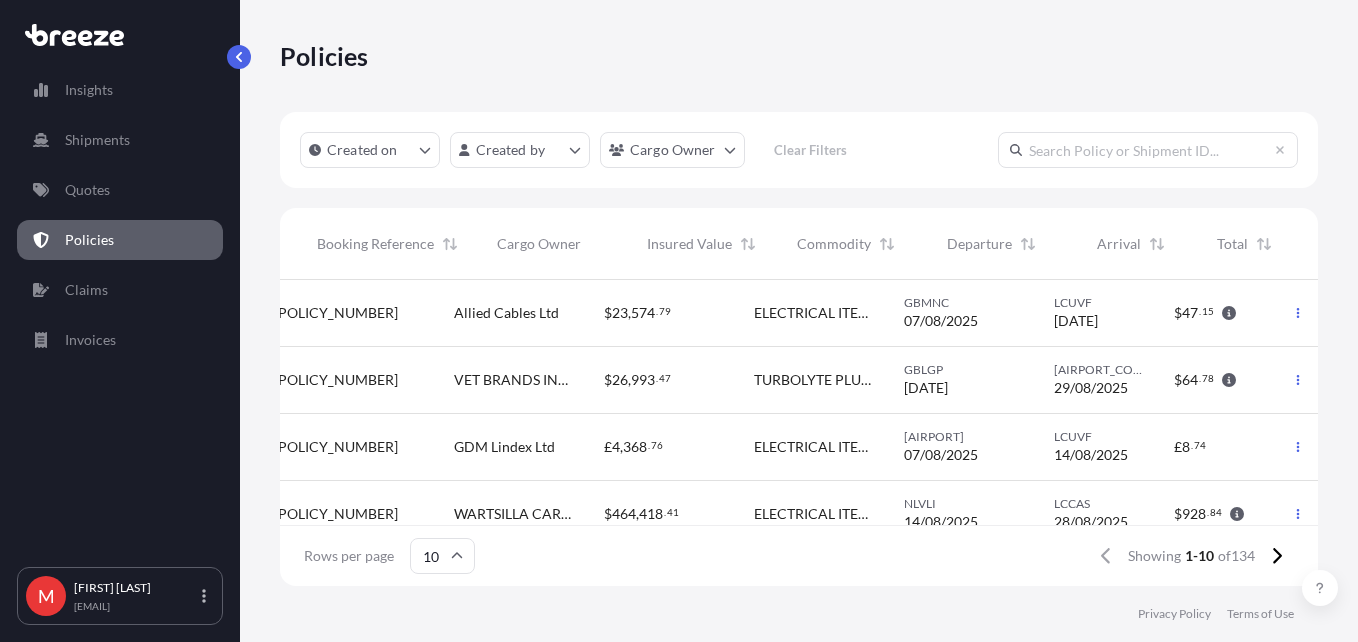 scroll, scrollTop: 0, scrollLeft: 337, axis: horizontal 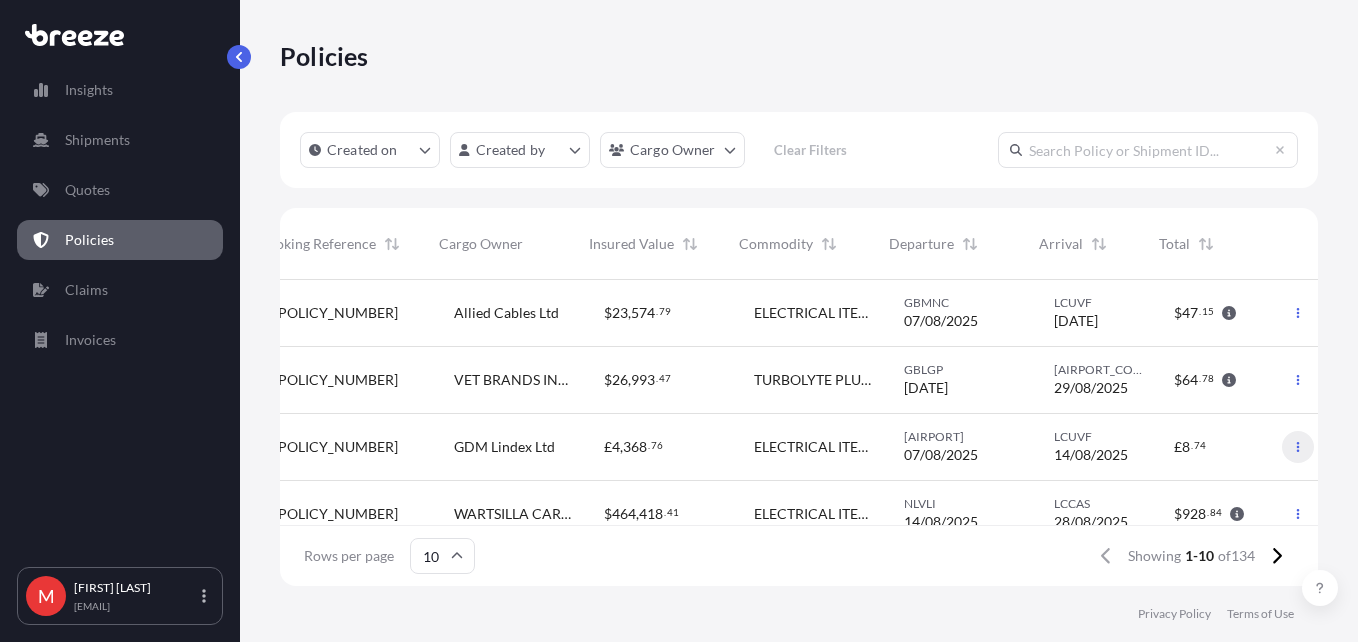 click 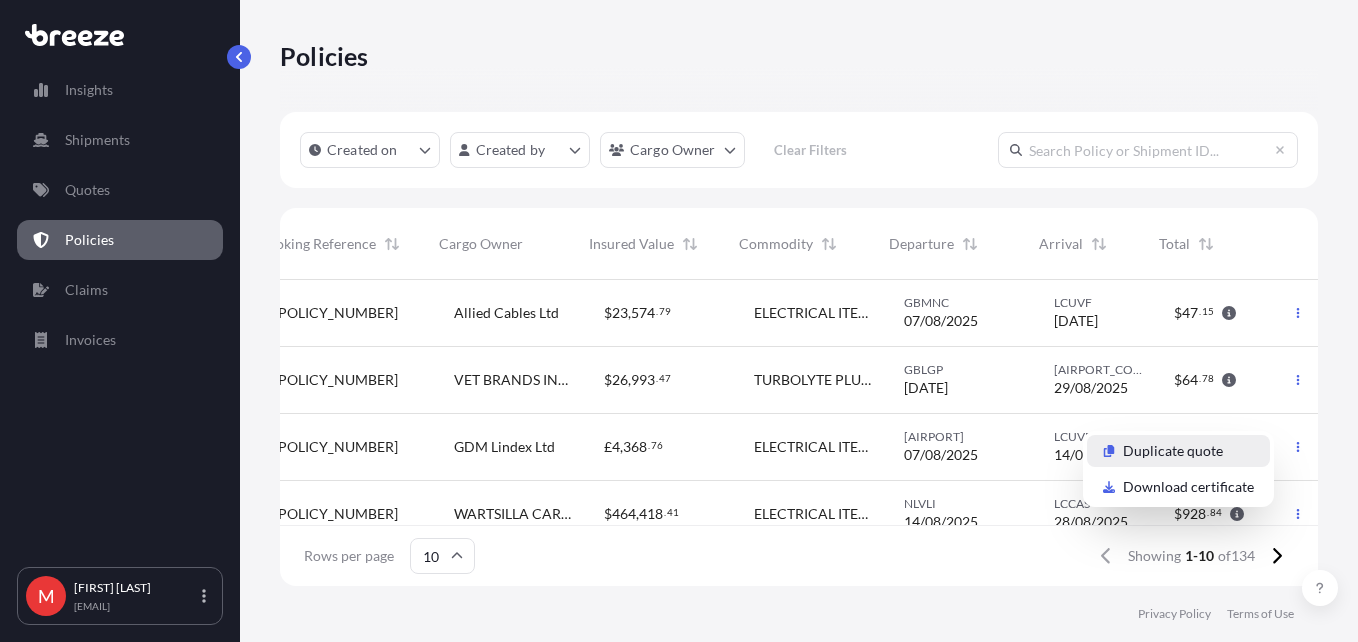 click on "Duplicate quote" at bounding box center (1173, 451) 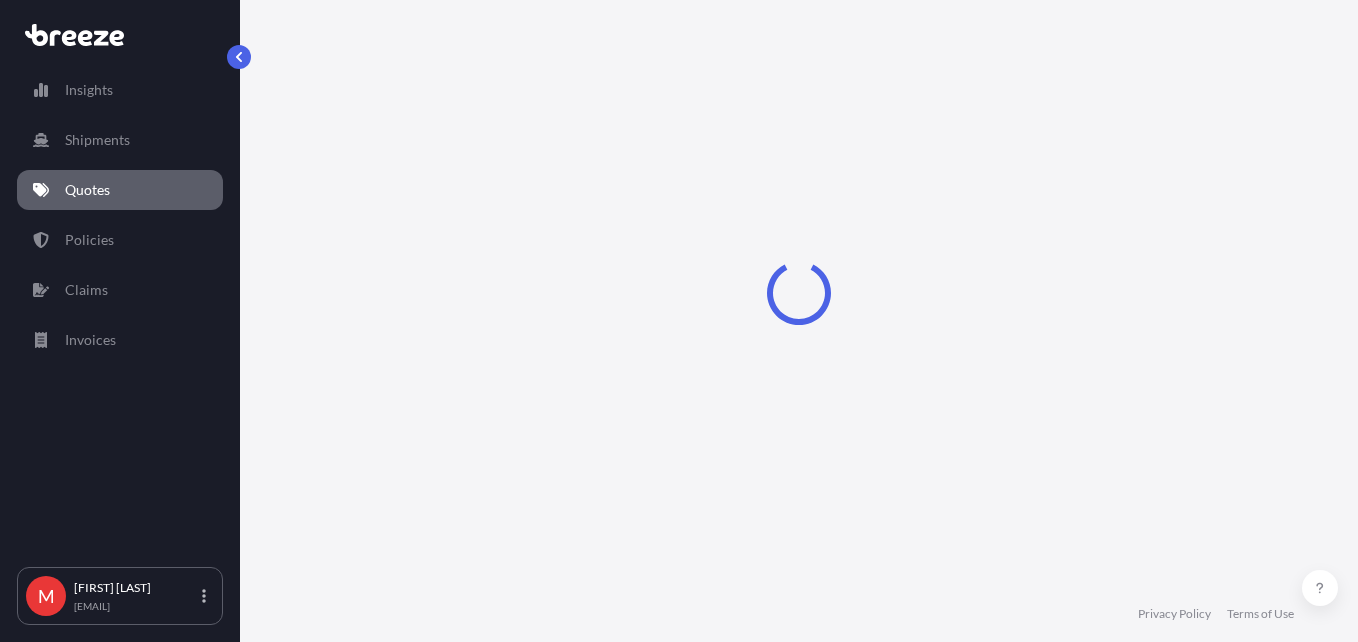 select on "Road" 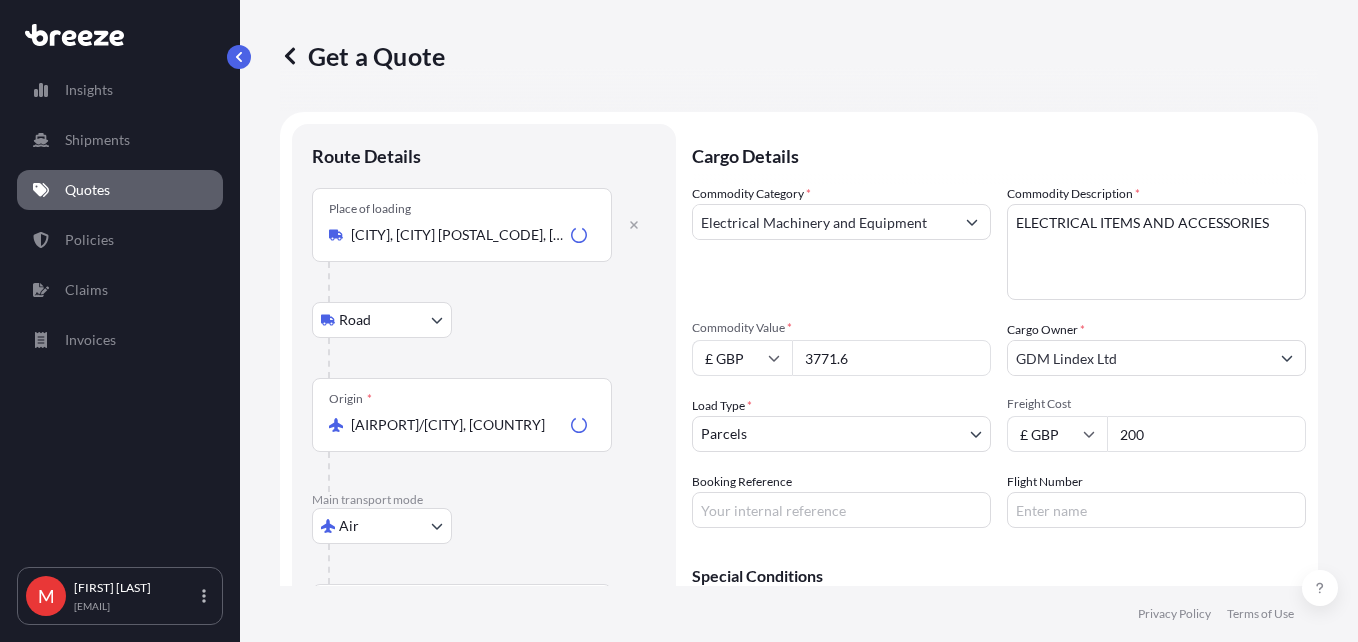 scroll, scrollTop: 32, scrollLeft: 0, axis: vertical 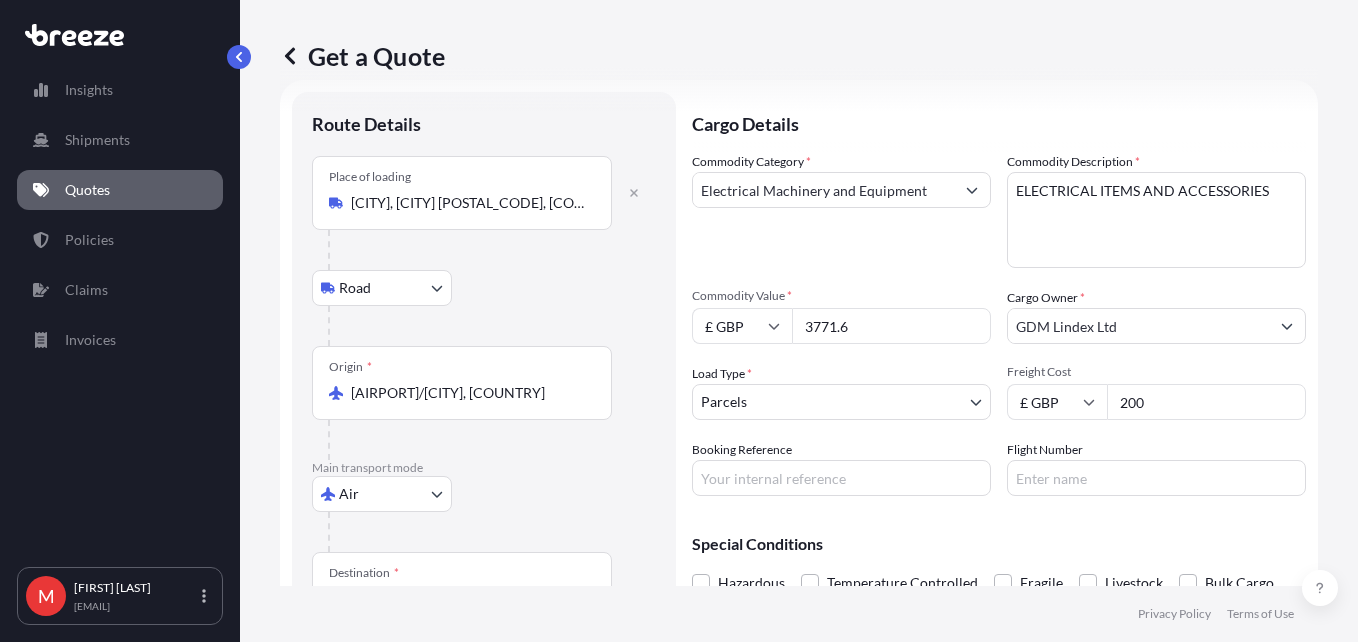 drag, startPoint x: 890, startPoint y: 334, endPoint x: 649, endPoint y: 352, distance: 241.67126 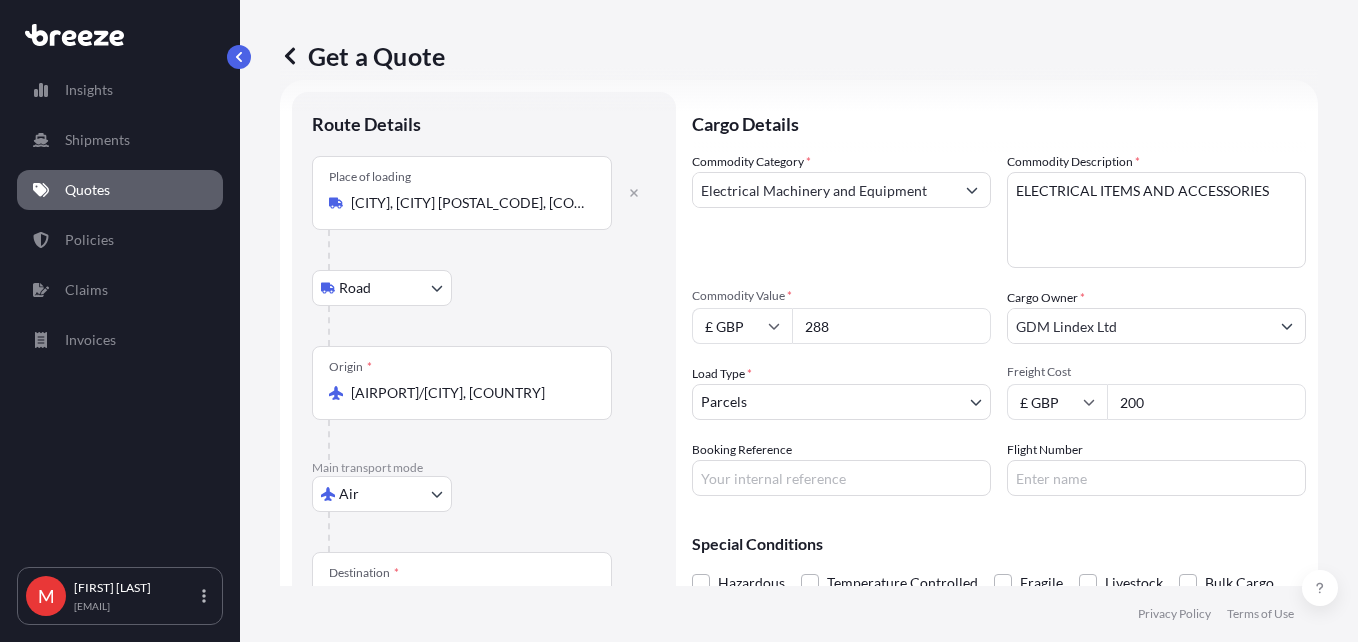 type on "288" 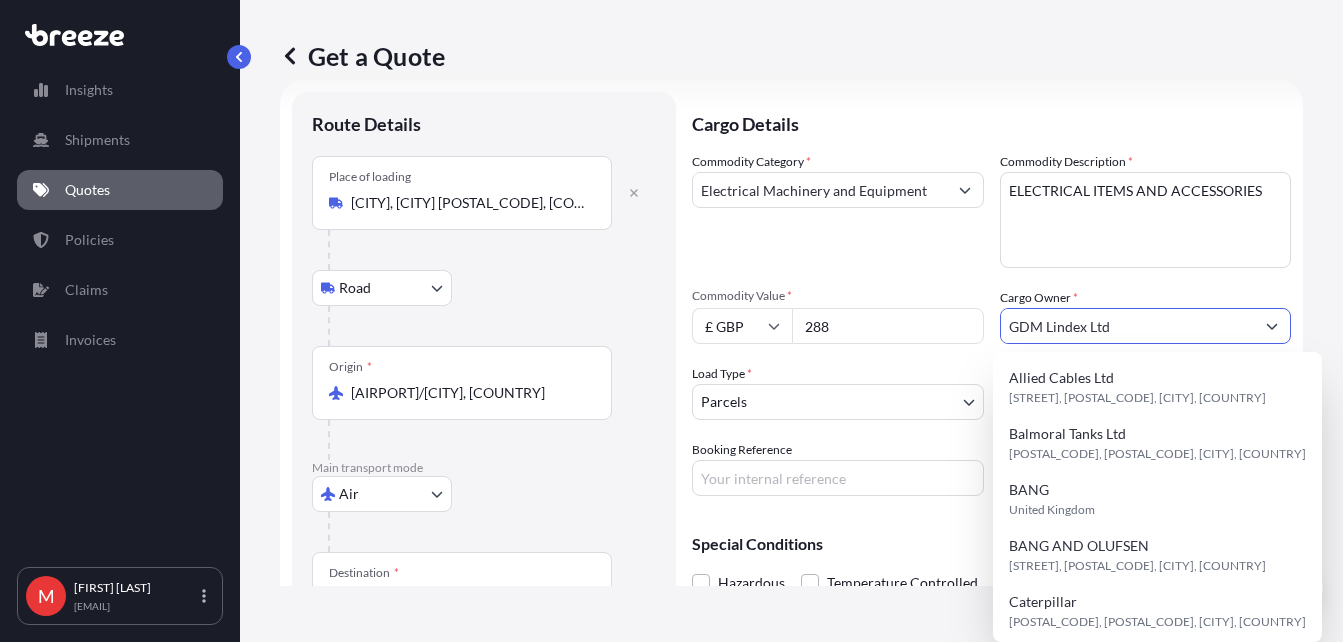 type 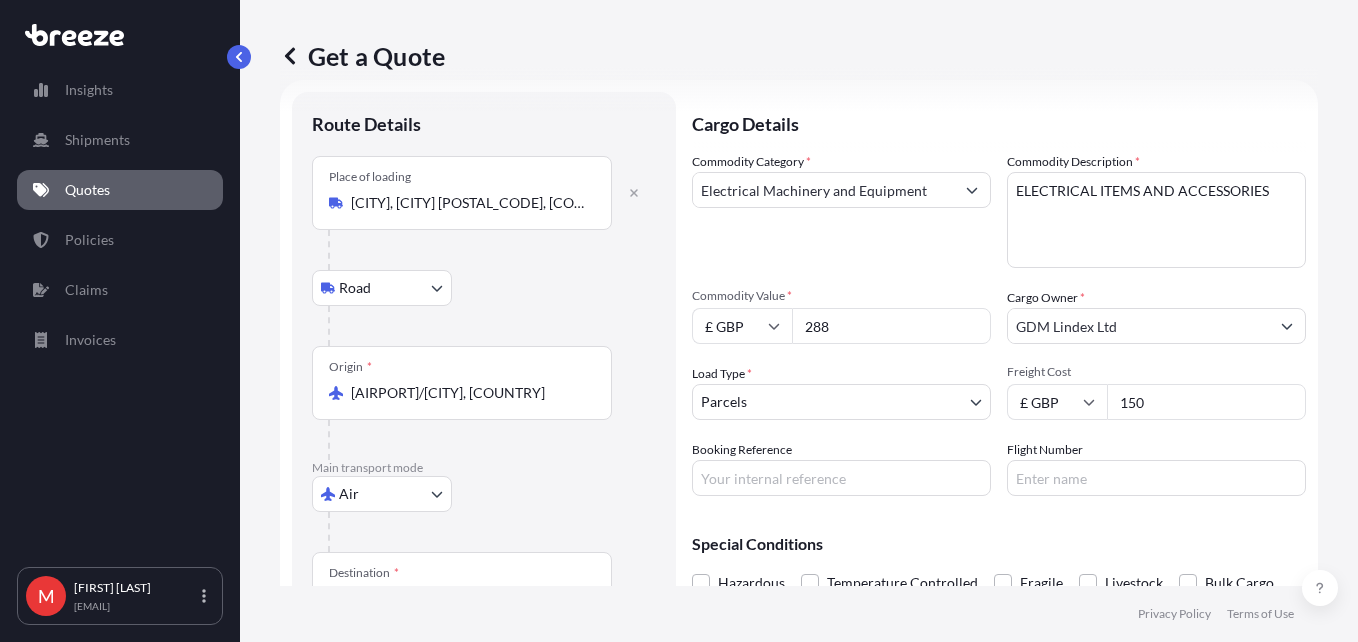 type on "150" 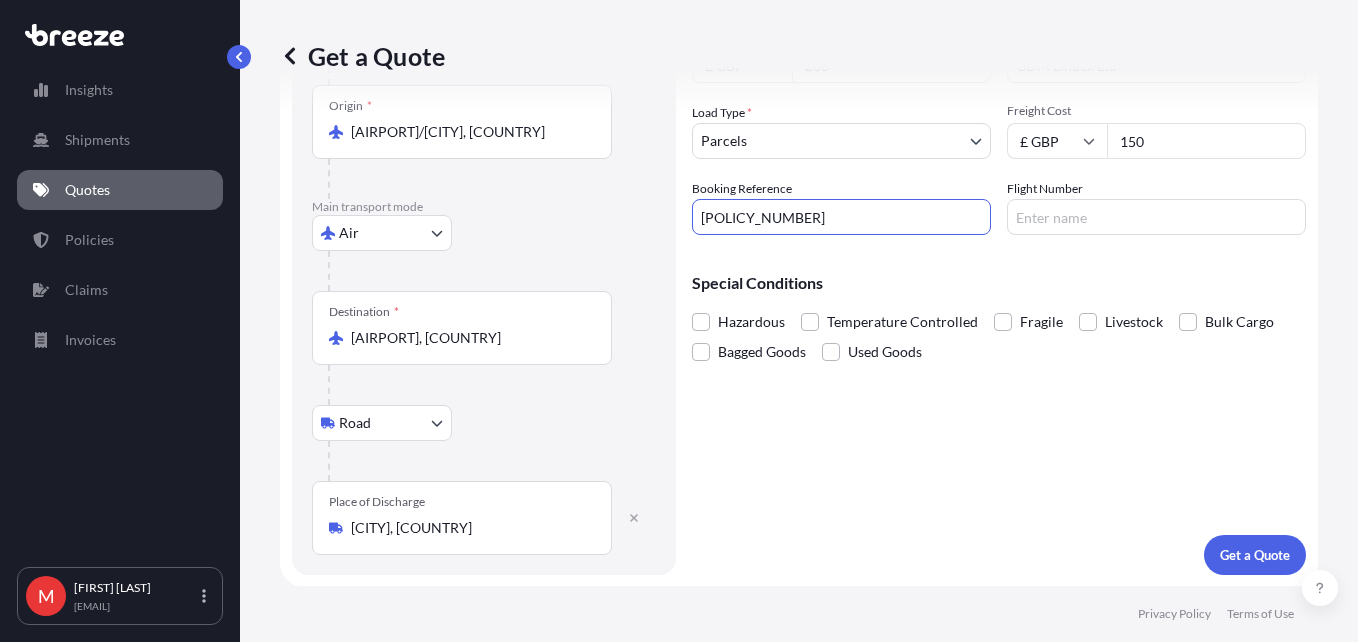 scroll, scrollTop: 294, scrollLeft: 0, axis: vertical 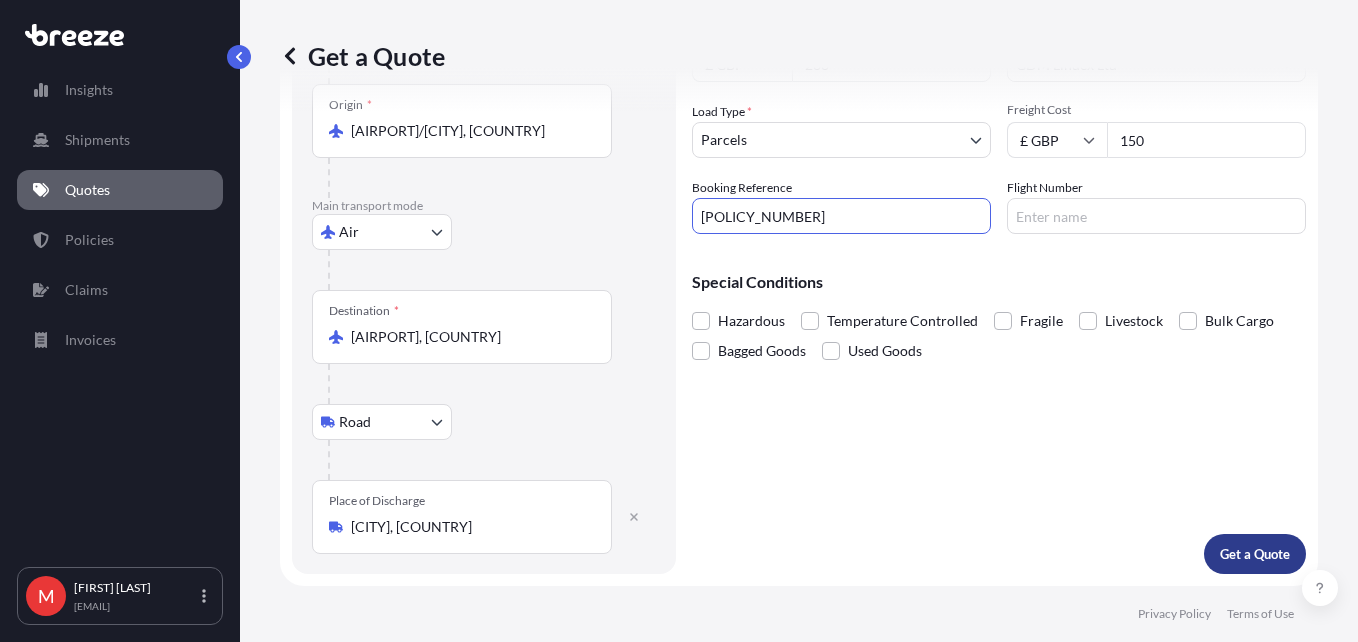 type on "[POLICY_NUMBER]" 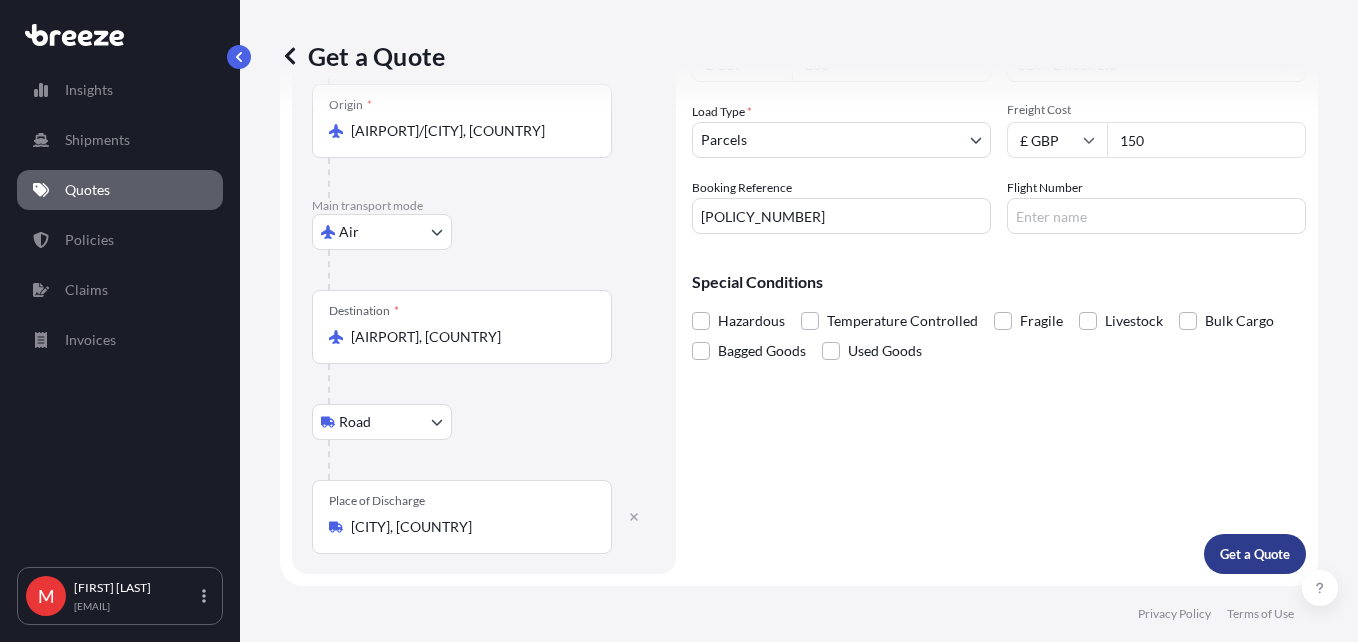 click on "Get a Quote" at bounding box center (1255, 554) 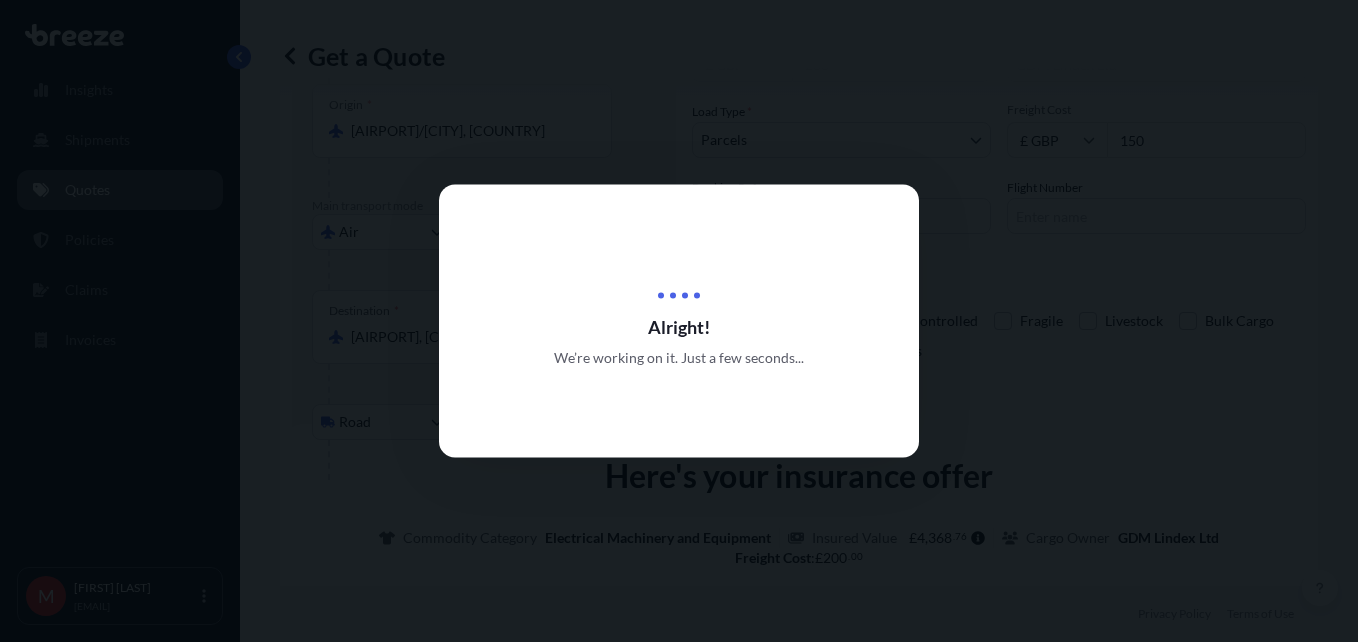 scroll, scrollTop: 0, scrollLeft: 0, axis: both 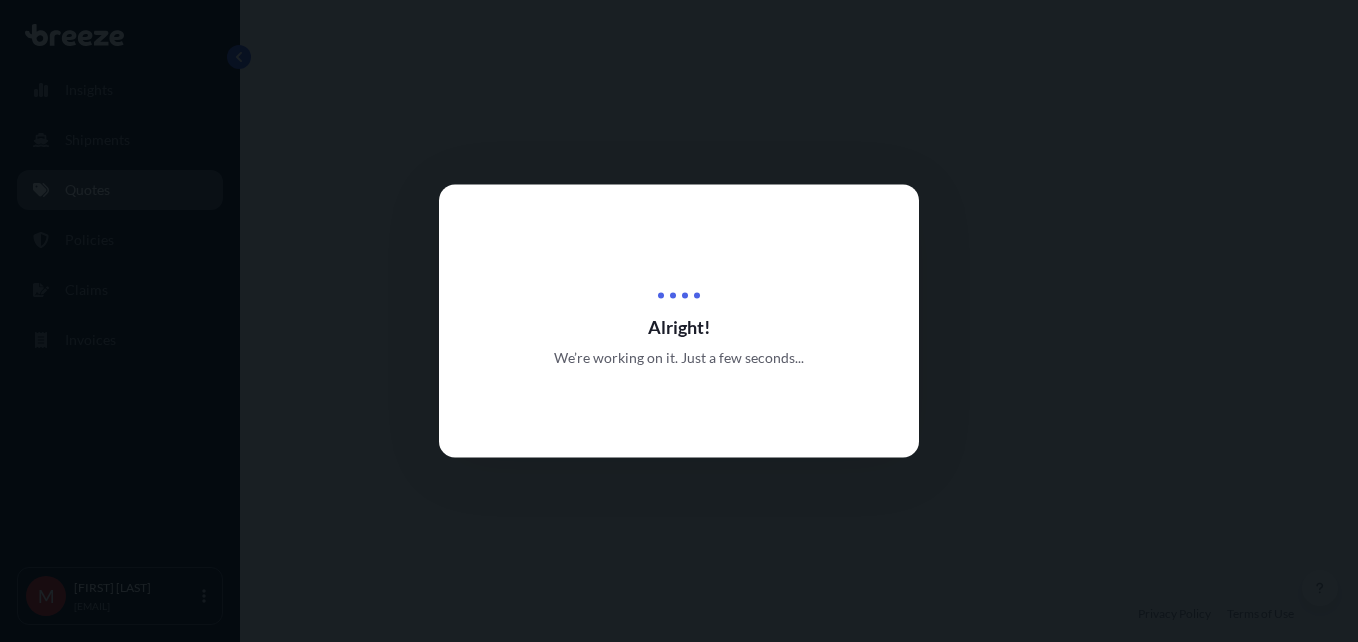 select on "Road" 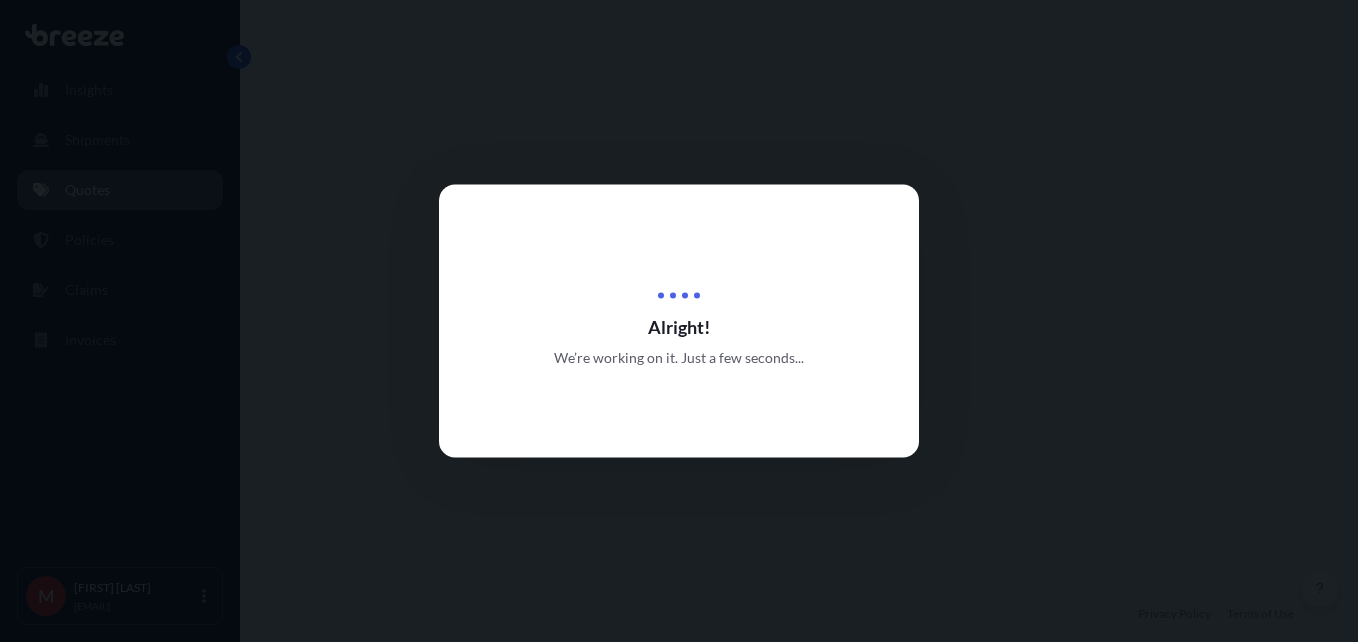 select on "Air" 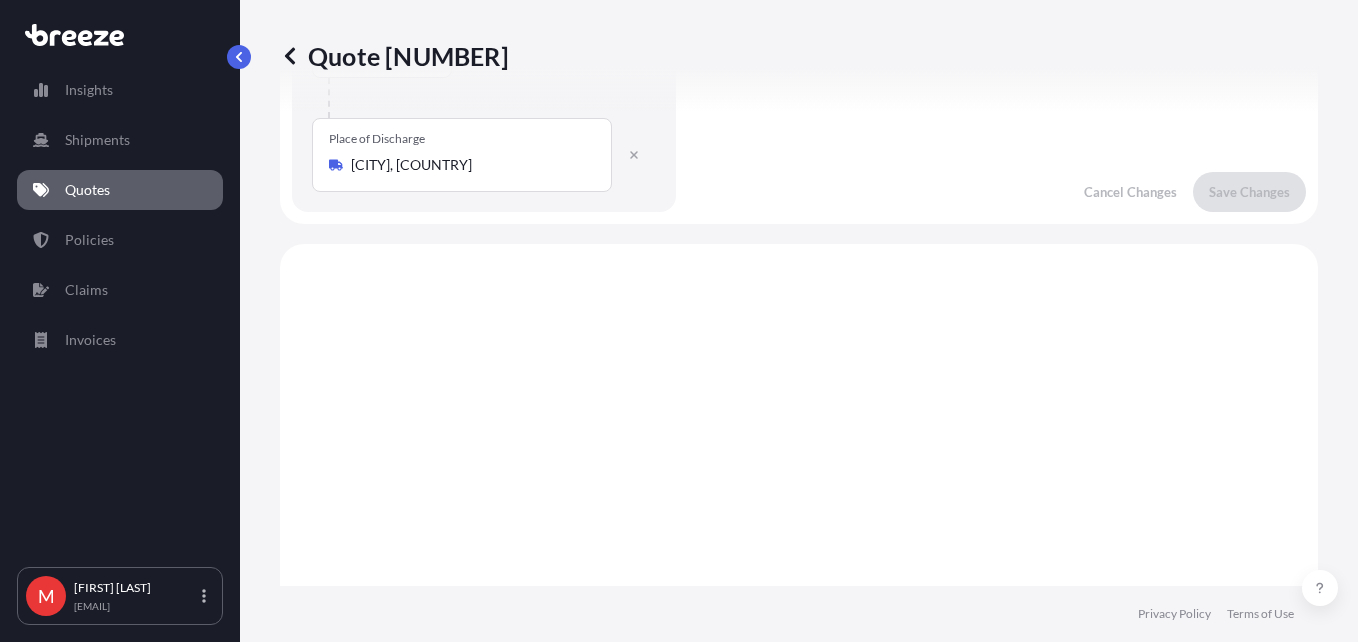 scroll, scrollTop: 800, scrollLeft: 0, axis: vertical 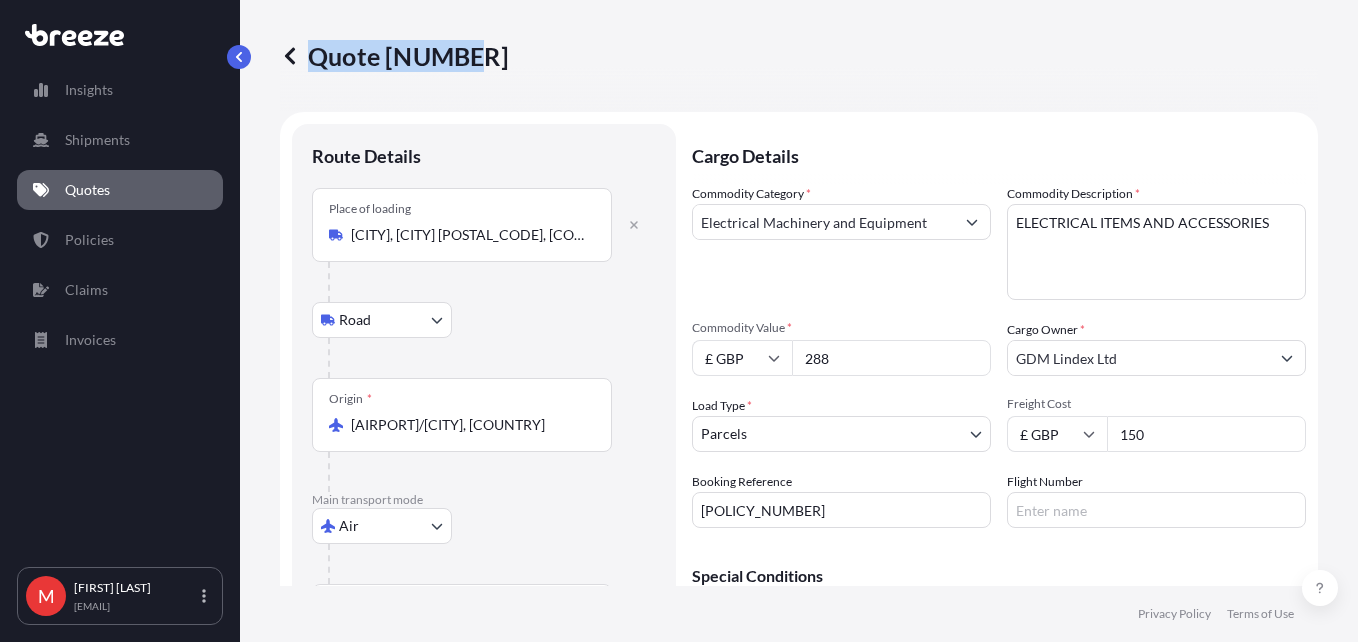 drag, startPoint x: 314, startPoint y: 53, endPoint x: 470, endPoint y: 52, distance: 156.0032 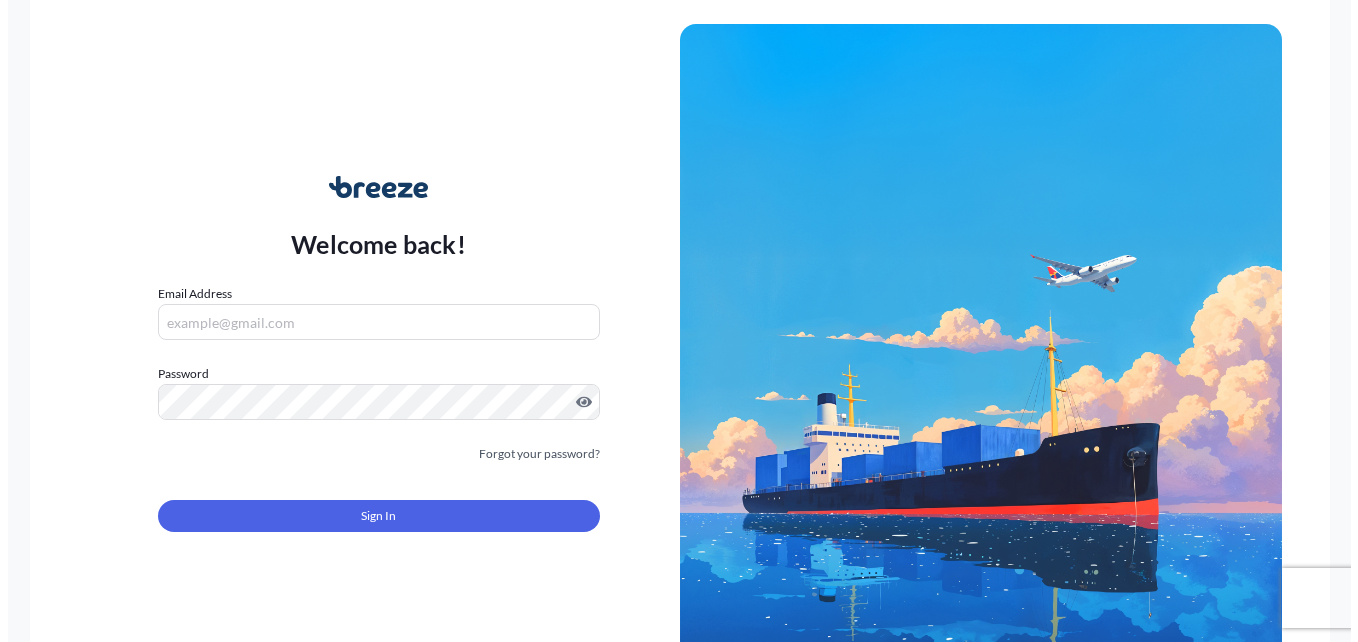 scroll, scrollTop: 0, scrollLeft: 0, axis: both 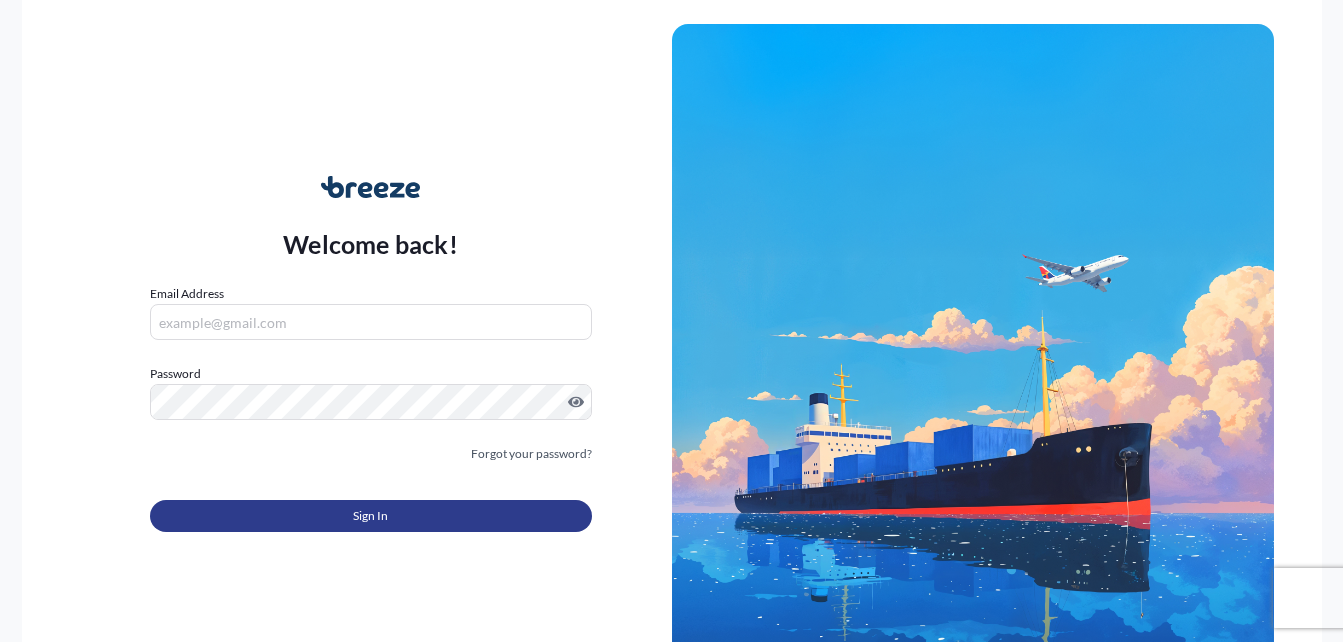 type on "[EMAIL]" 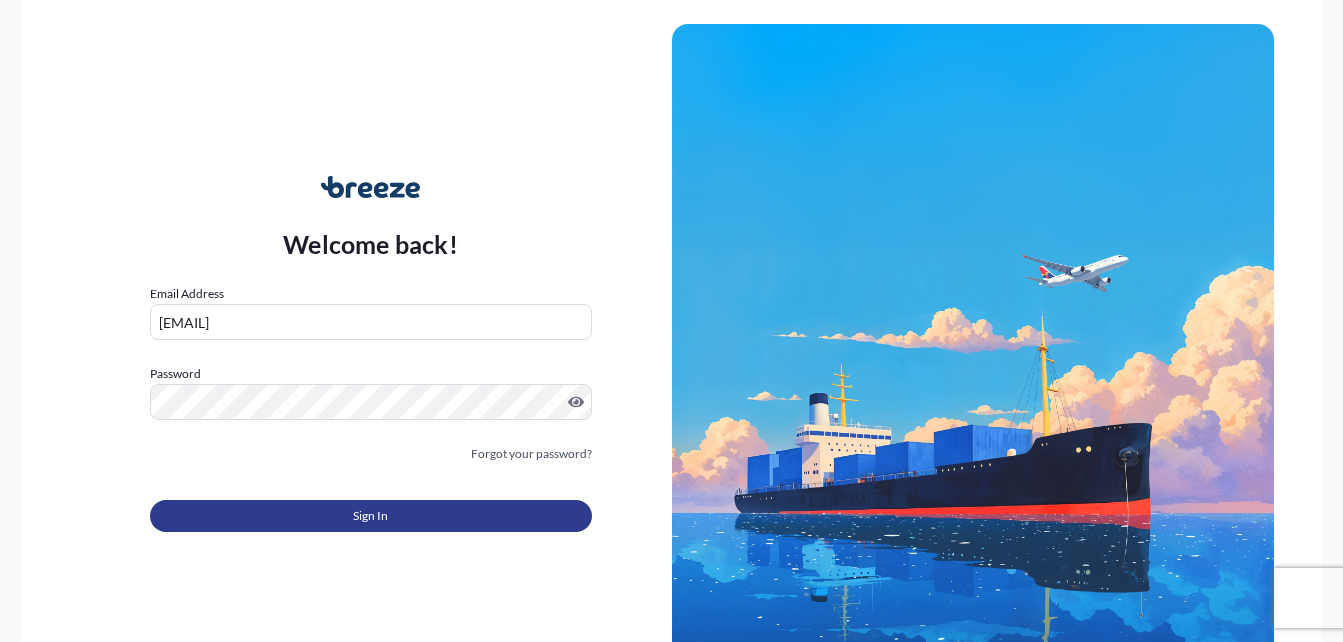 click on "Sign In" at bounding box center [371, 516] 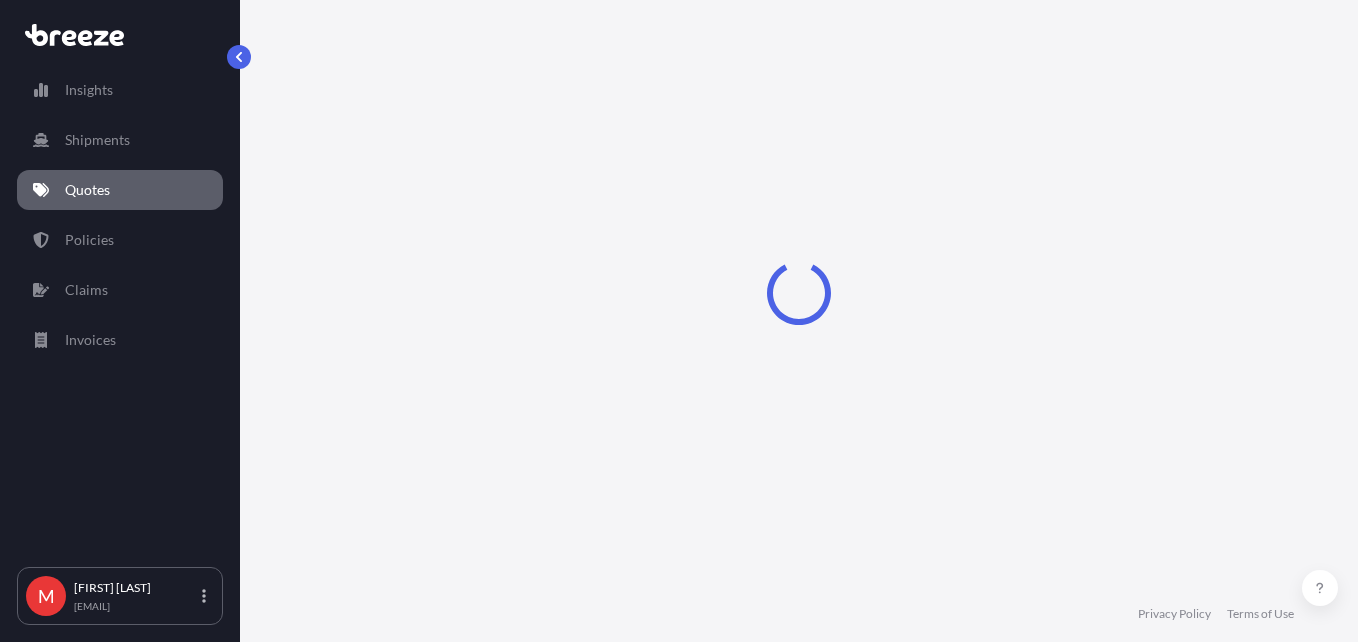 select on "Road" 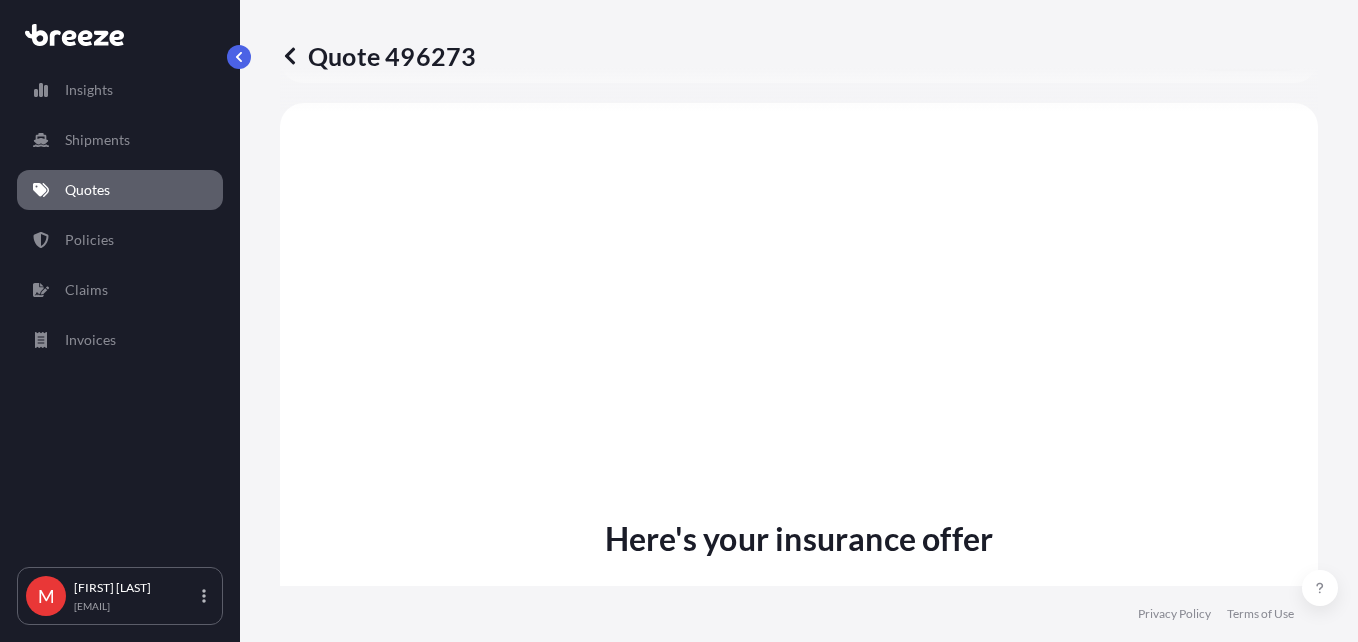 scroll, scrollTop: 800, scrollLeft: 0, axis: vertical 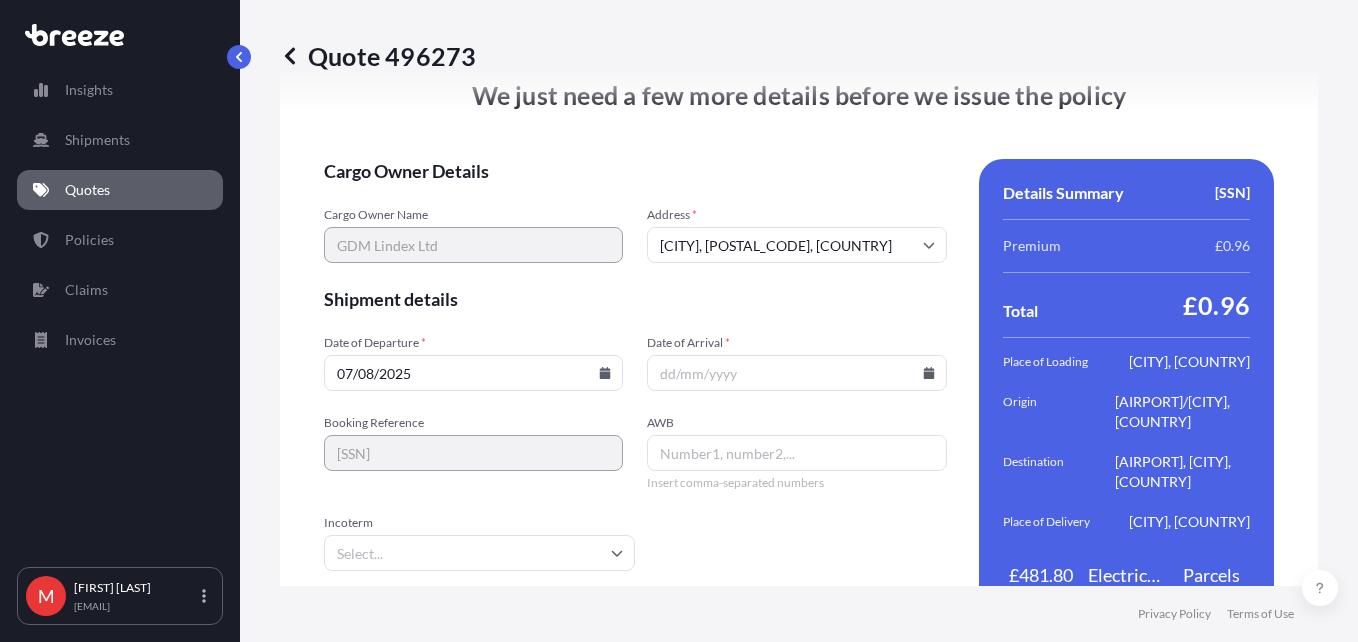 click 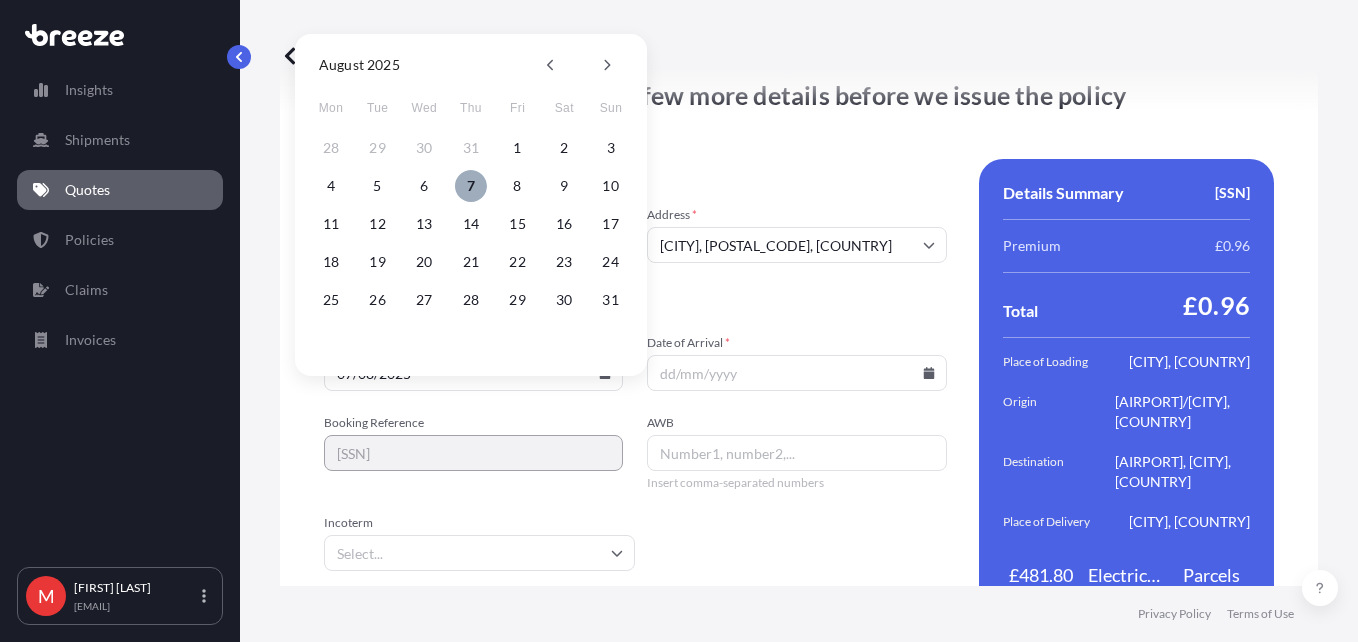 click on "7" at bounding box center [471, 186] 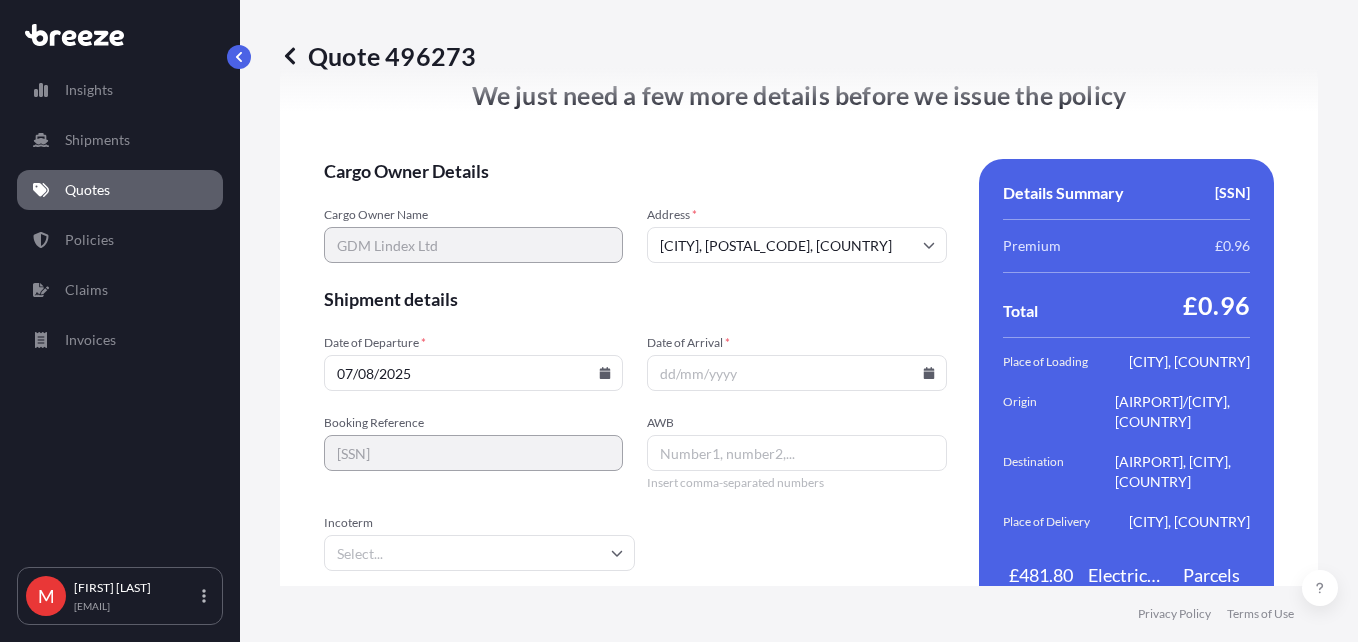 click on "Date of Arrival   *" at bounding box center (796, 373) 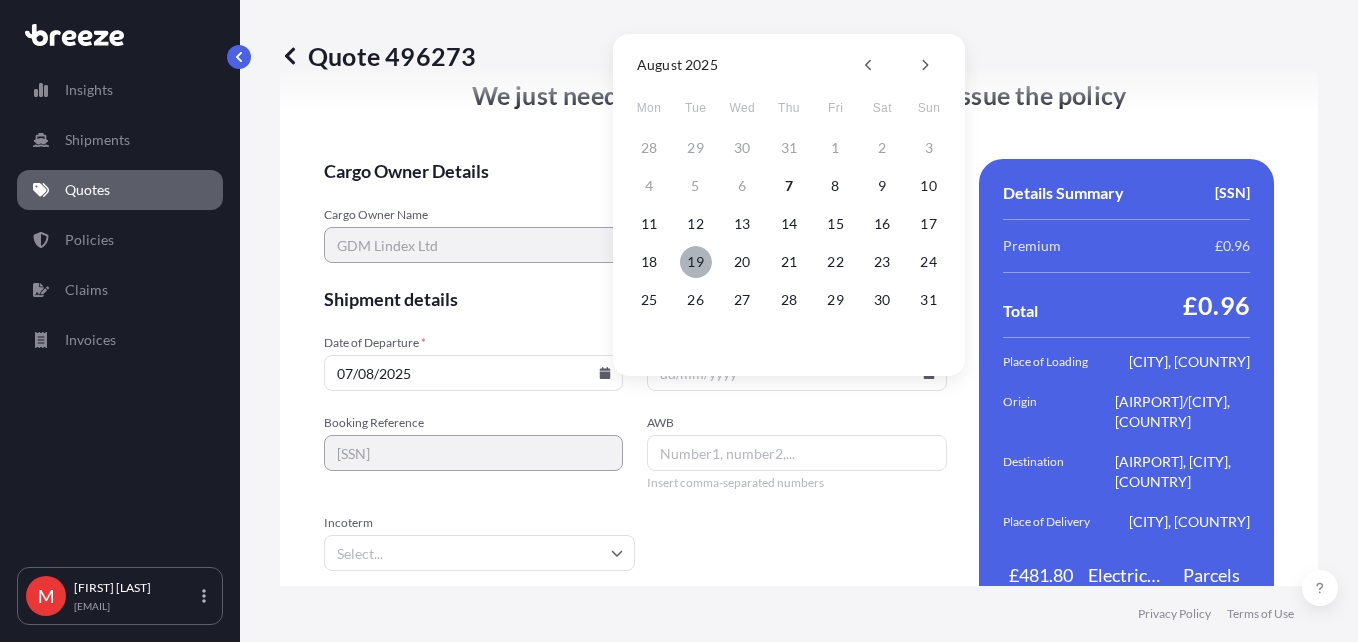 click on "19" at bounding box center [696, 262] 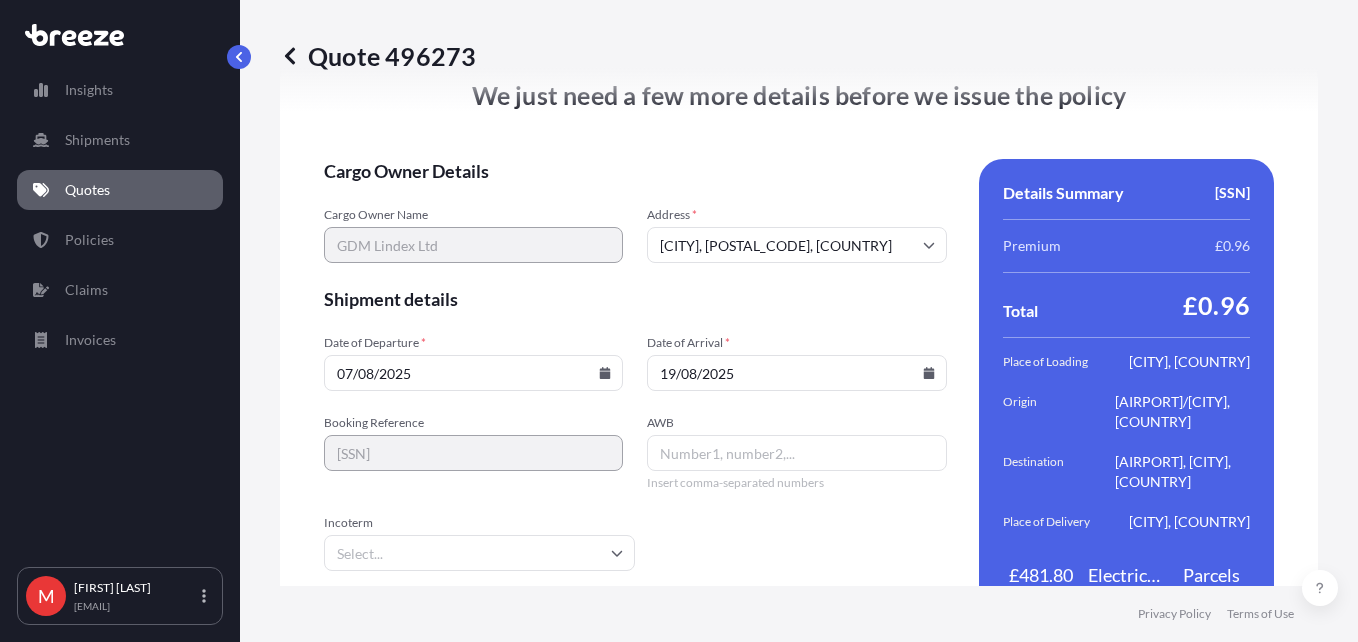 type on "19/08/2025" 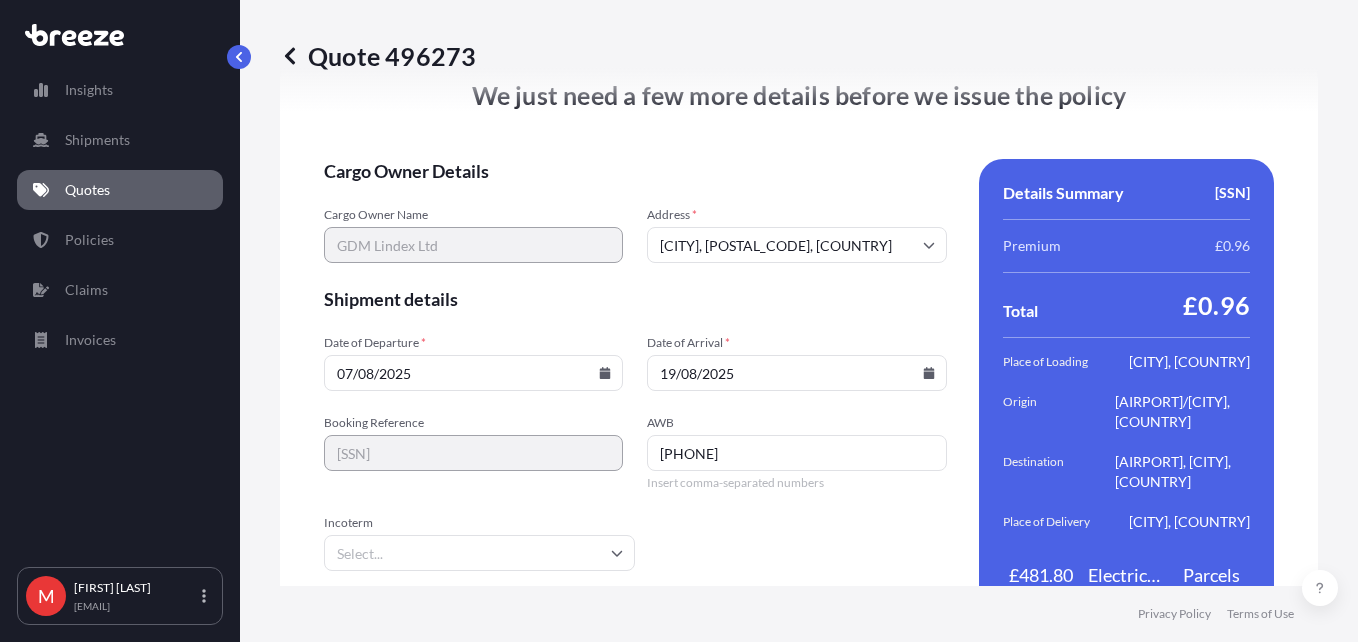 type on "883387540430" 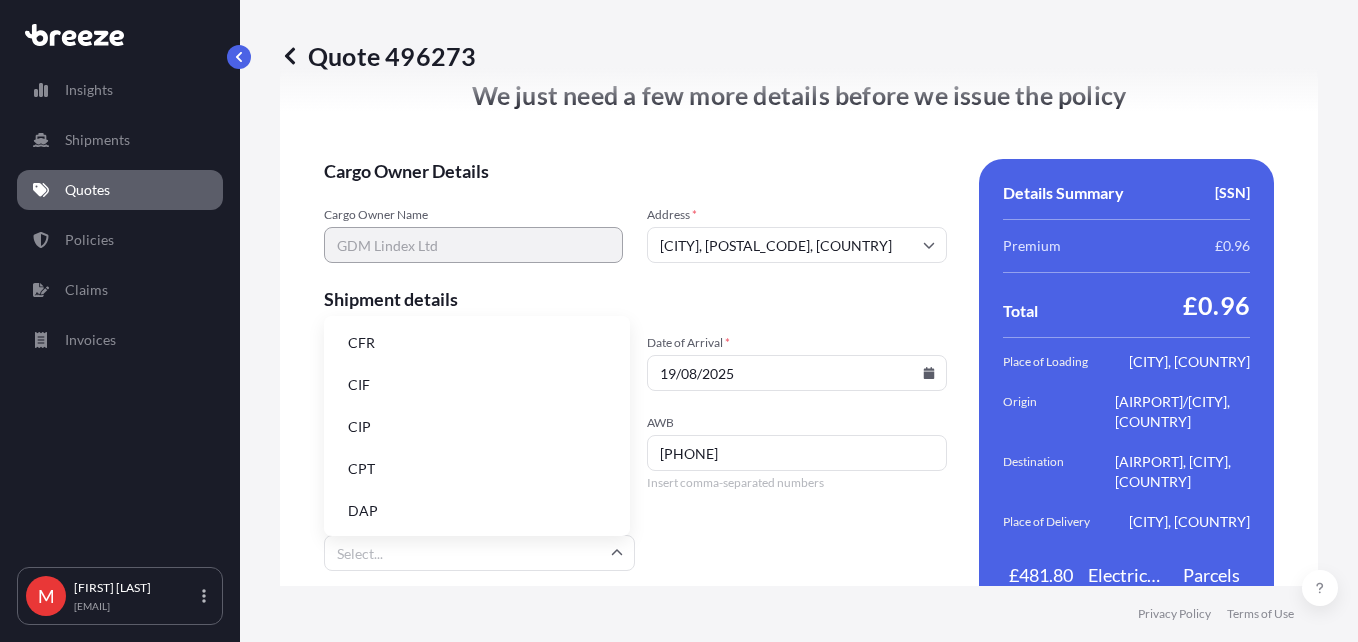 click on "DAP" at bounding box center (477, 511) 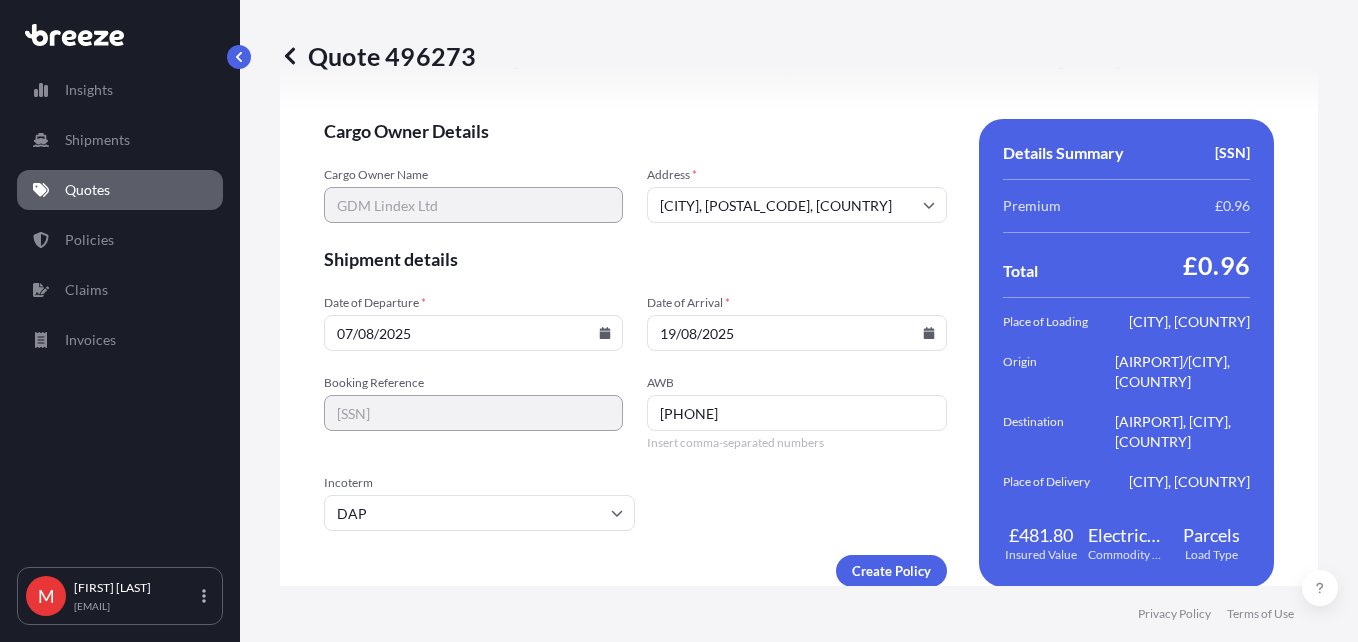 scroll, scrollTop: 2905, scrollLeft: 0, axis: vertical 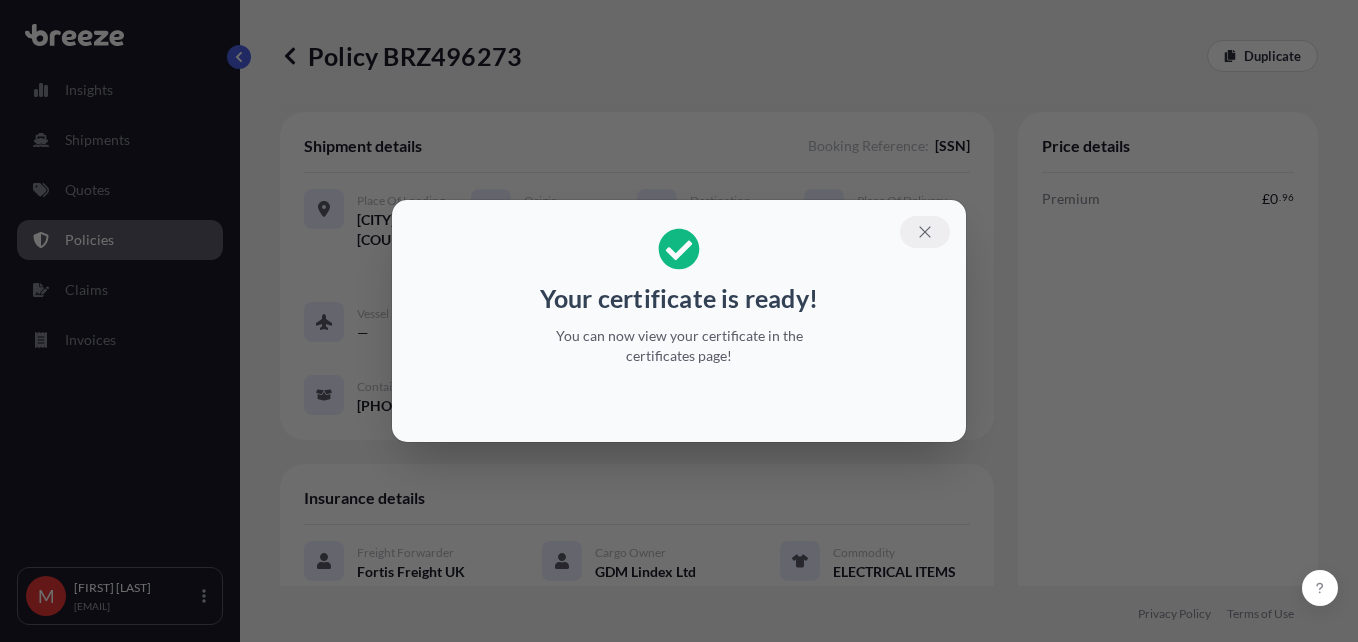 click at bounding box center [925, 232] 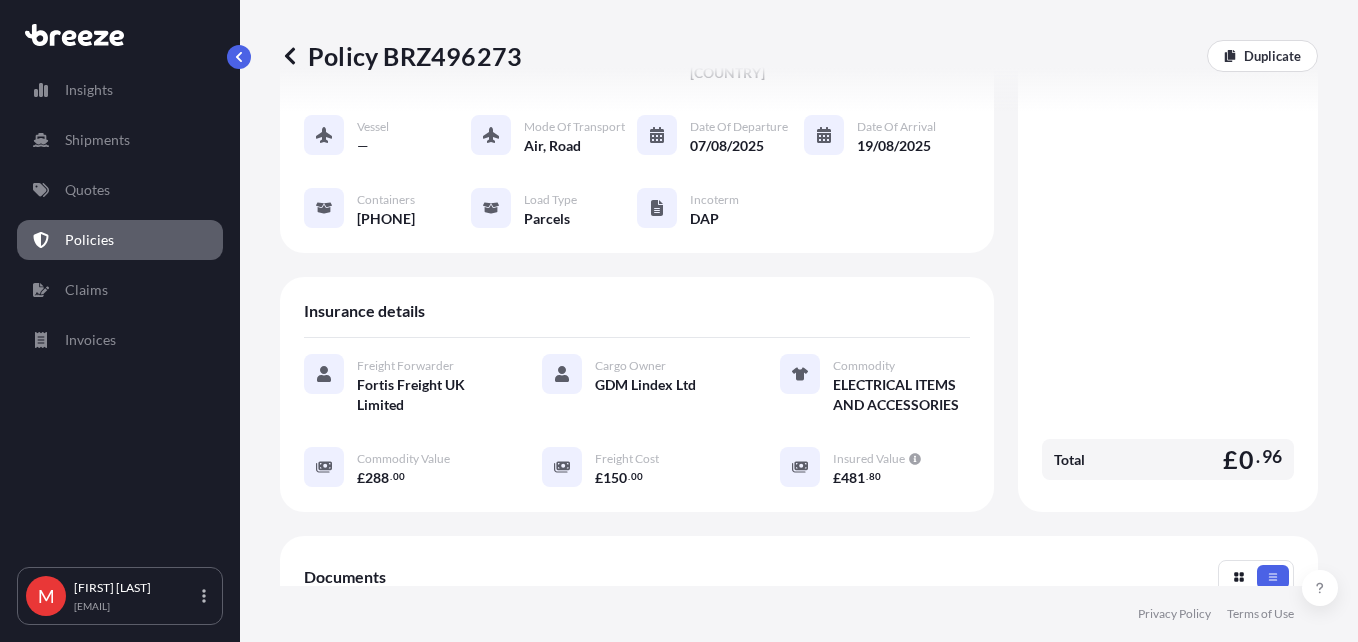 scroll, scrollTop: 528, scrollLeft: 0, axis: vertical 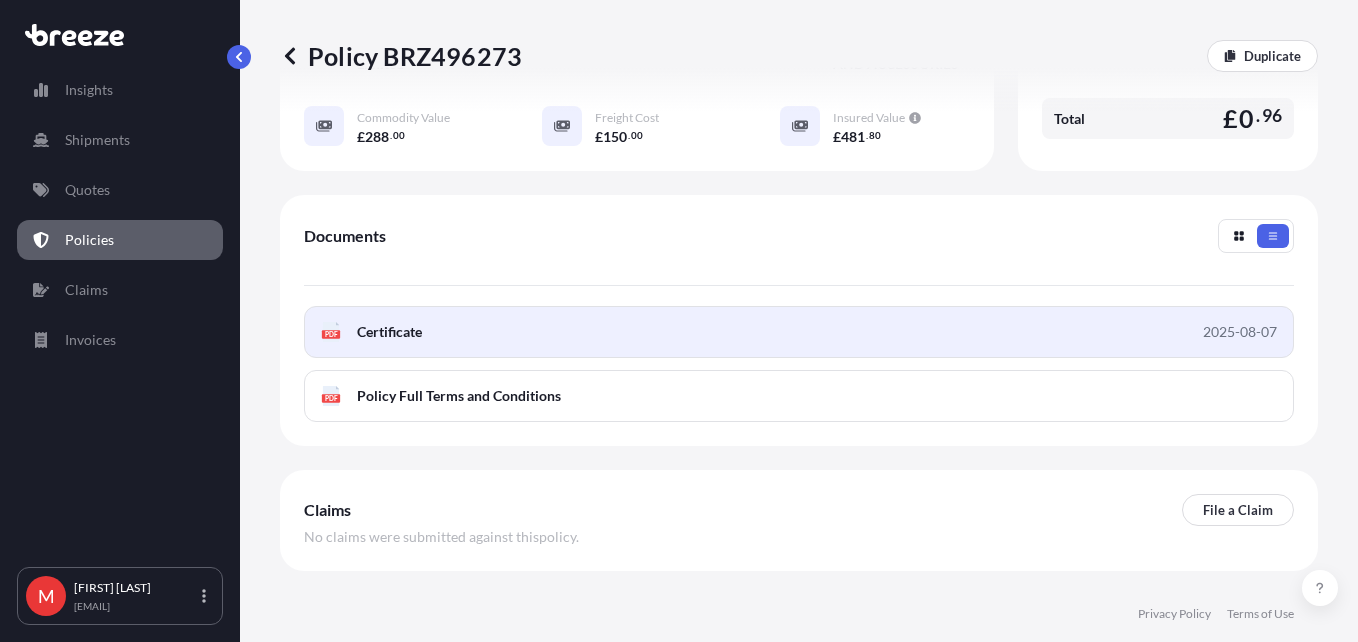 click on "PDF Certificate 2025-08-07" at bounding box center (799, 332) 